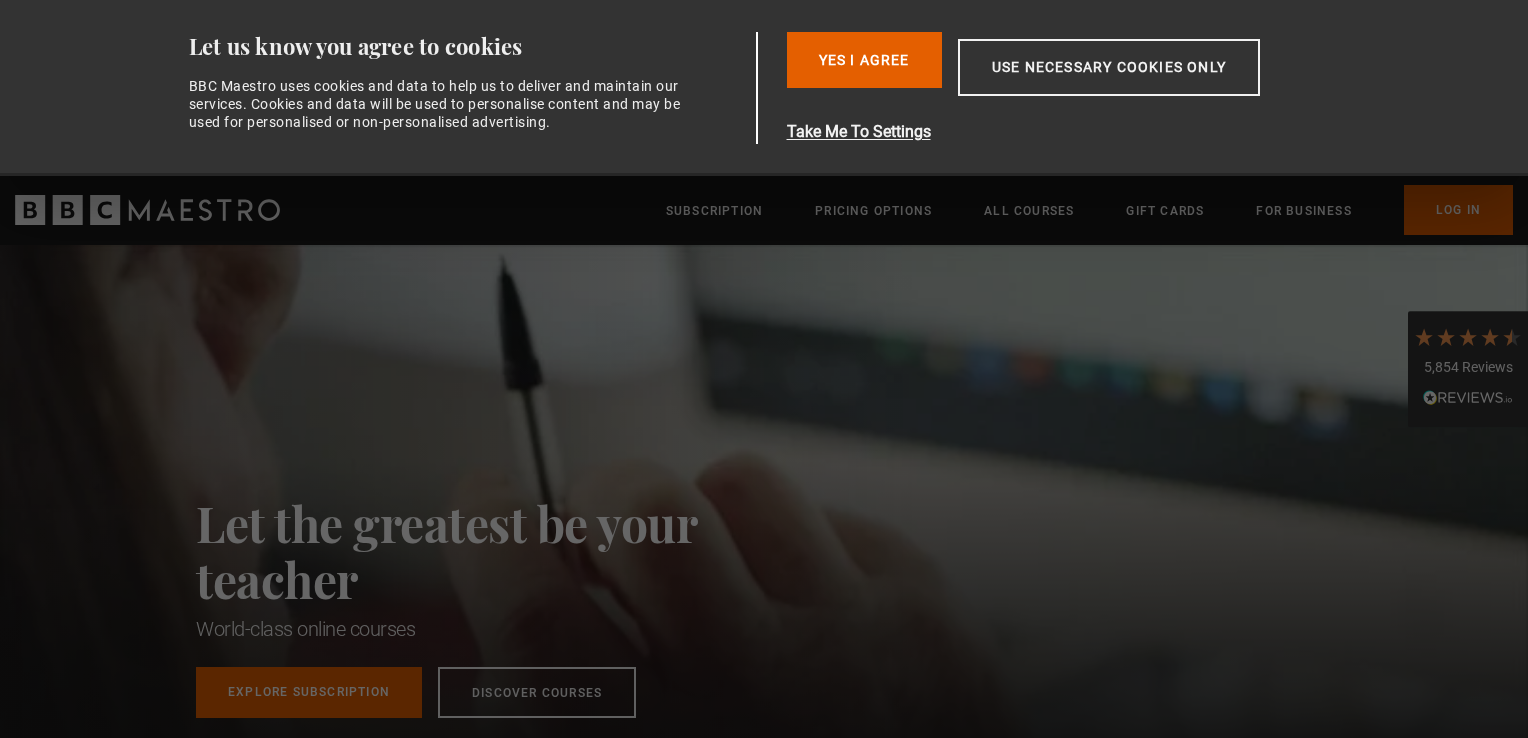 scroll, scrollTop: 0, scrollLeft: 0, axis: both 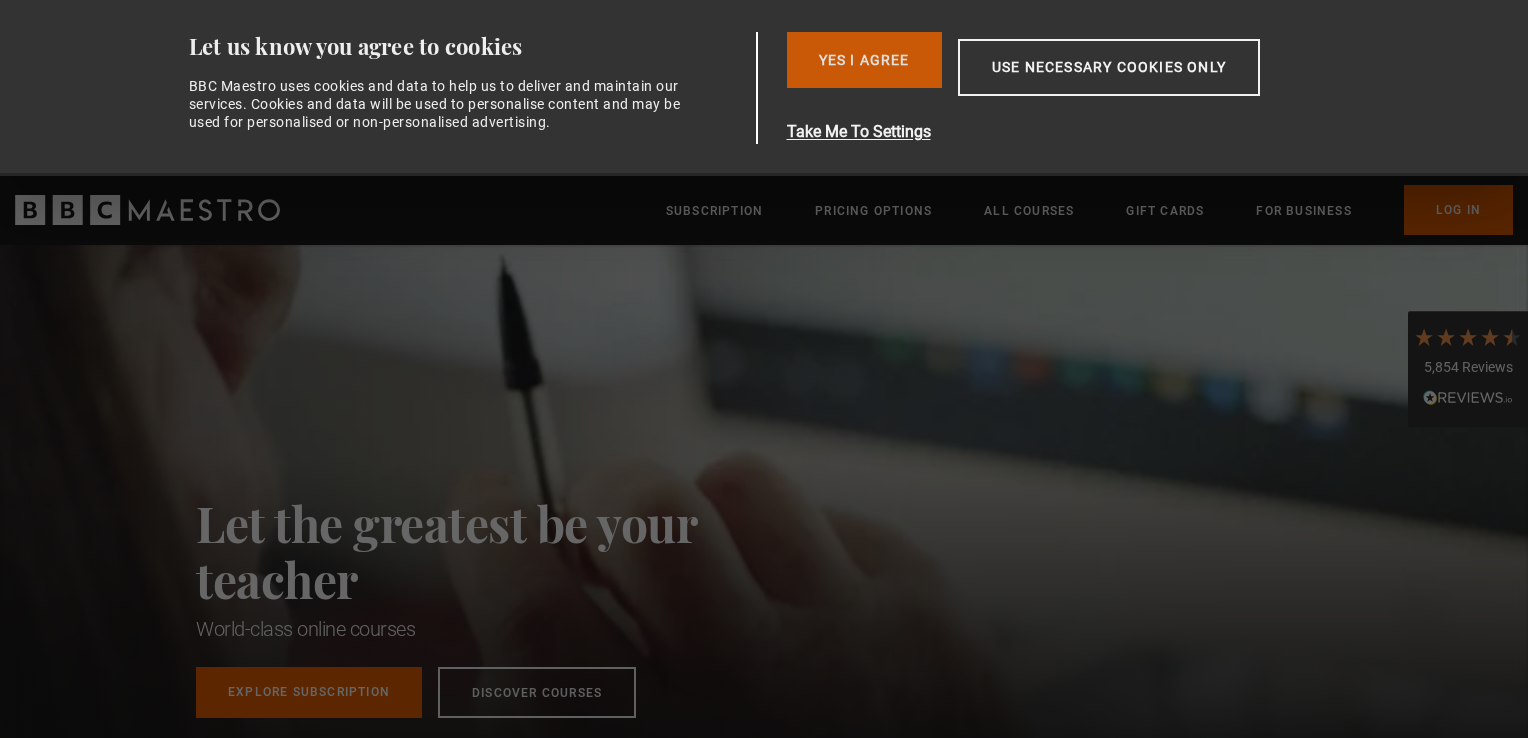 click on "Yes I Agree" at bounding box center (864, 60) 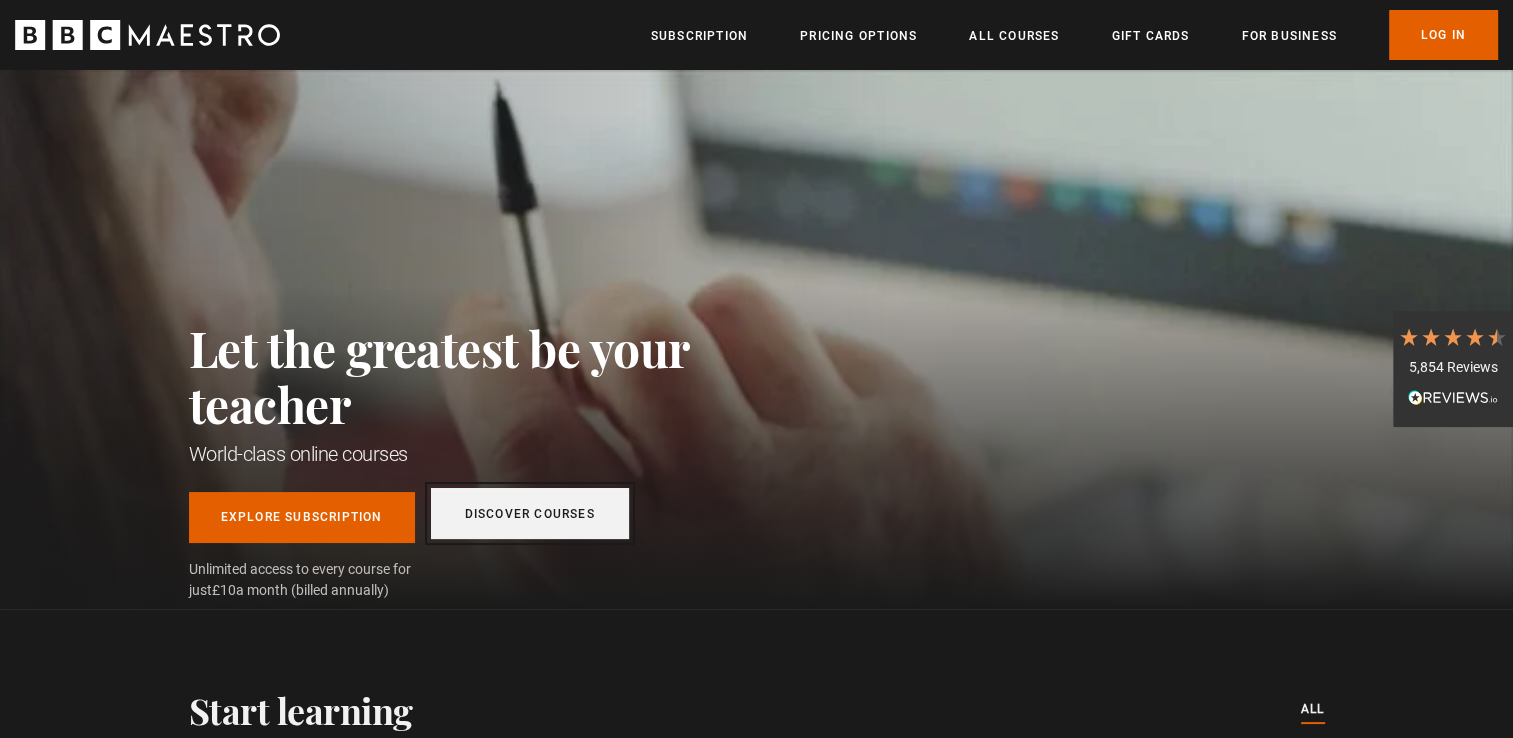 click on "Discover Courses" at bounding box center (530, 513) 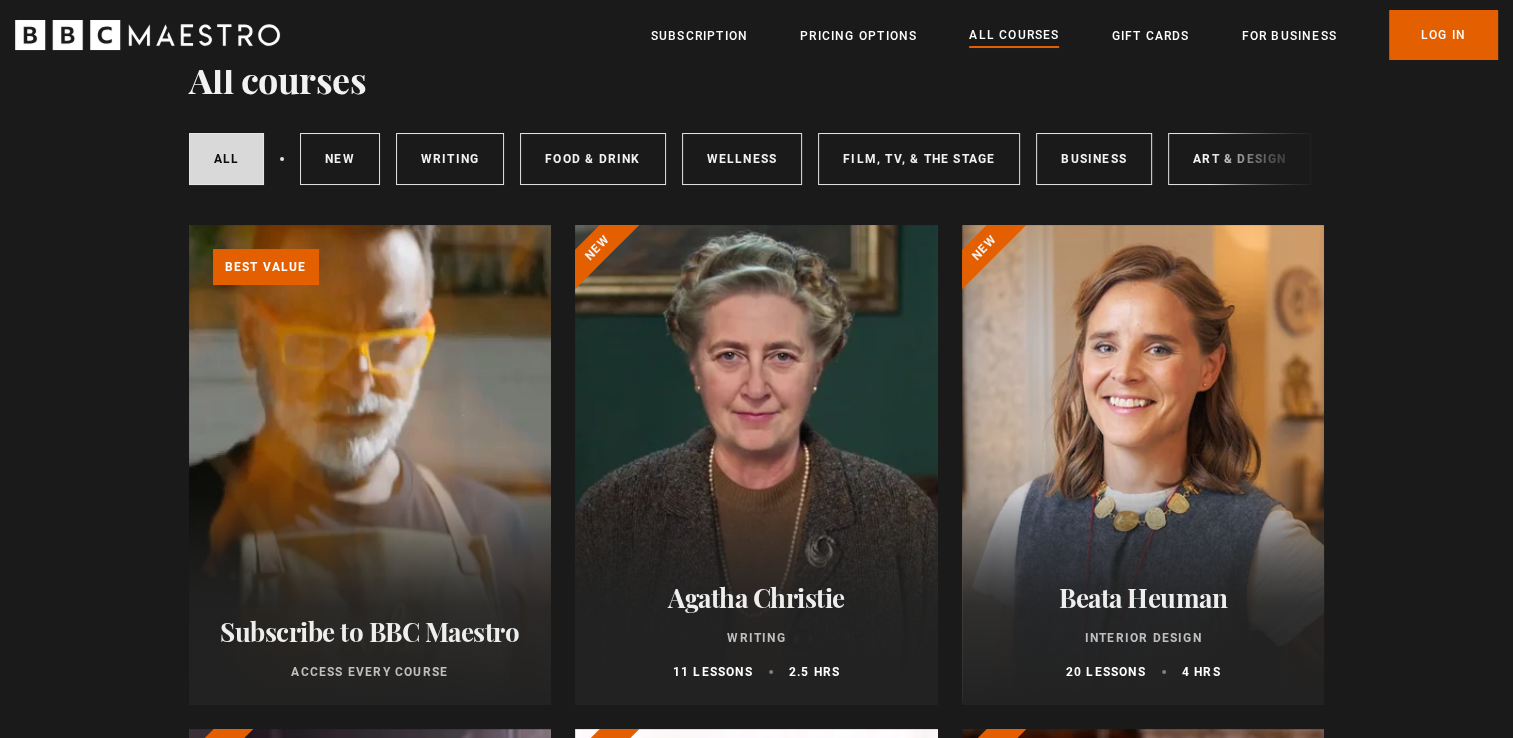 scroll, scrollTop: 244, scrollLeft: 0, axis: vertical 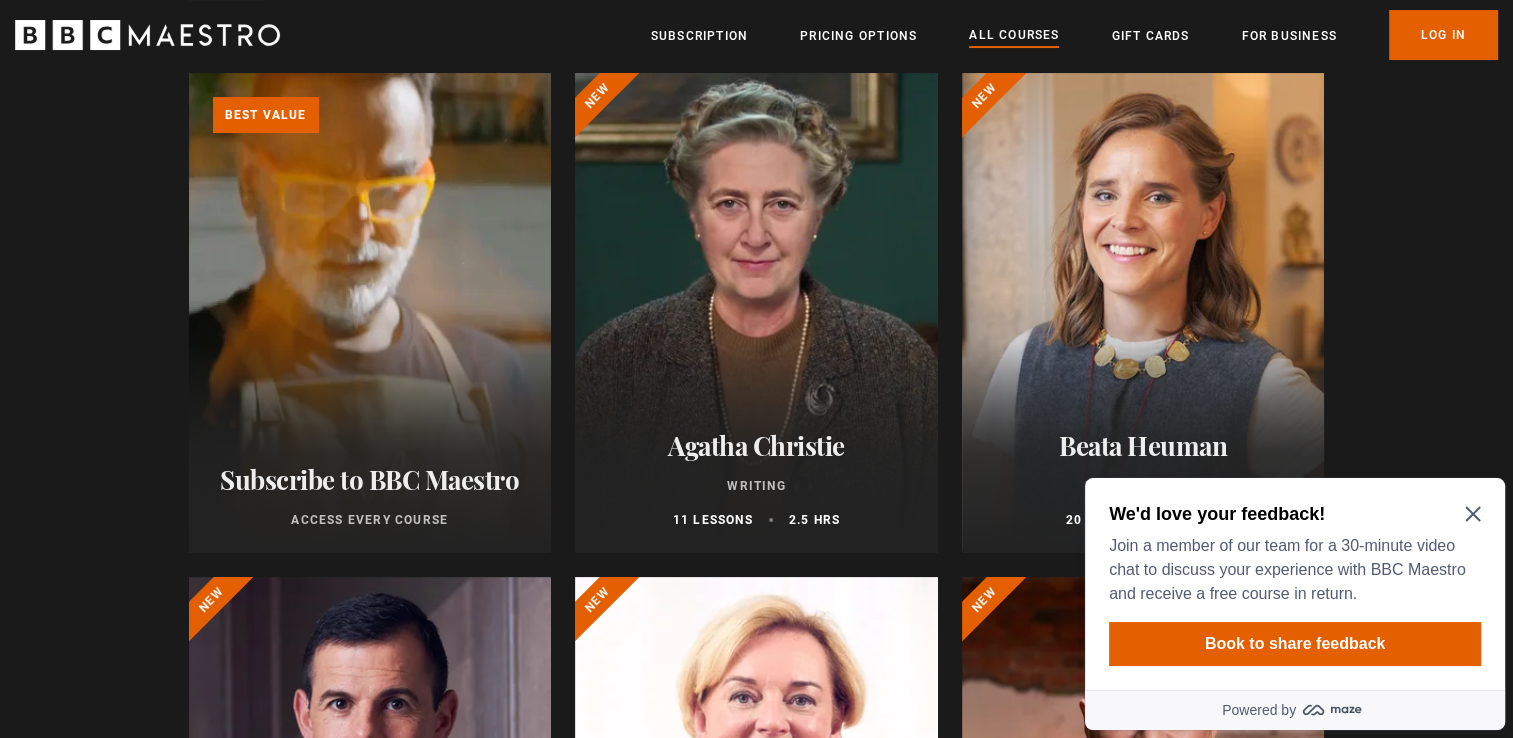 click 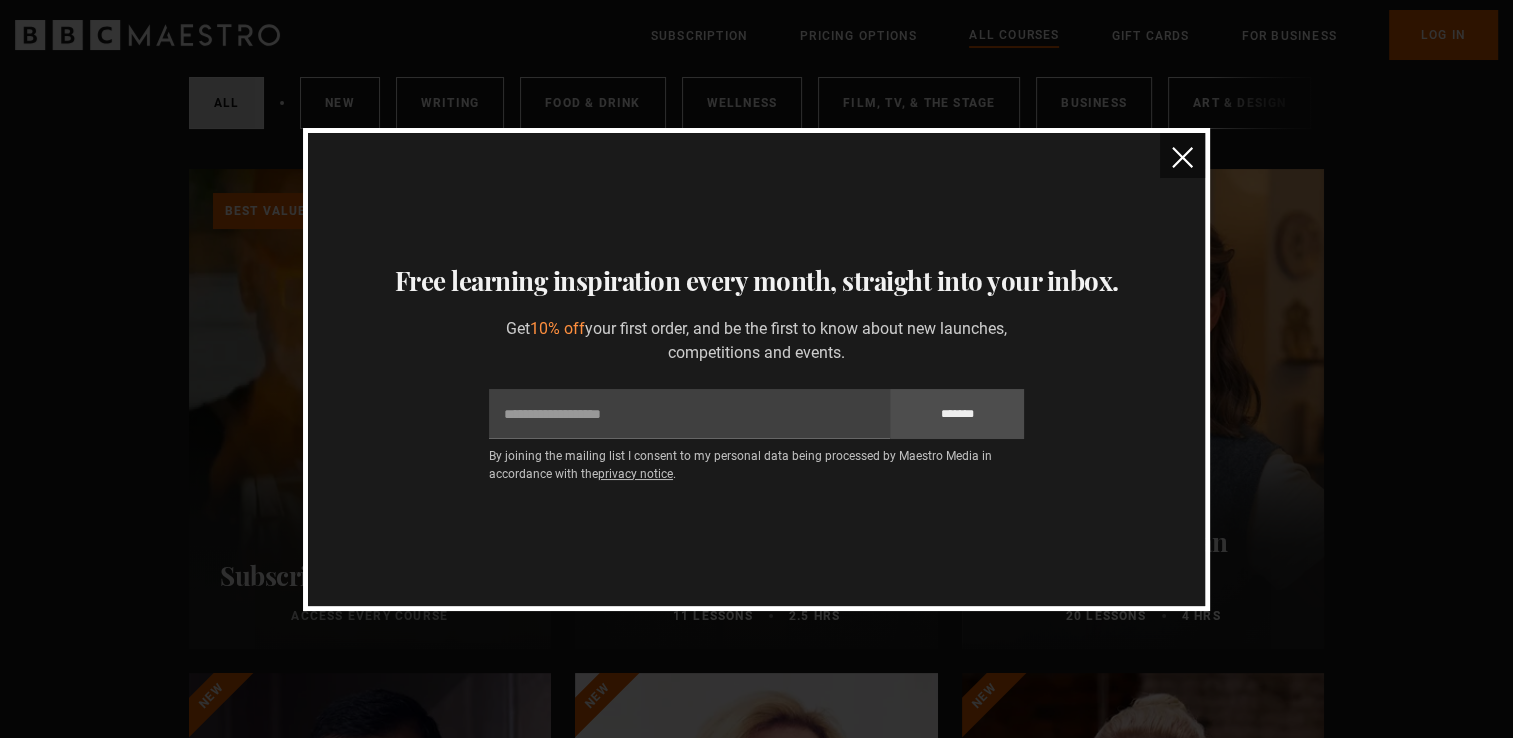 scroll, scrollTop: 0, scrollLeft: 0, axis: both 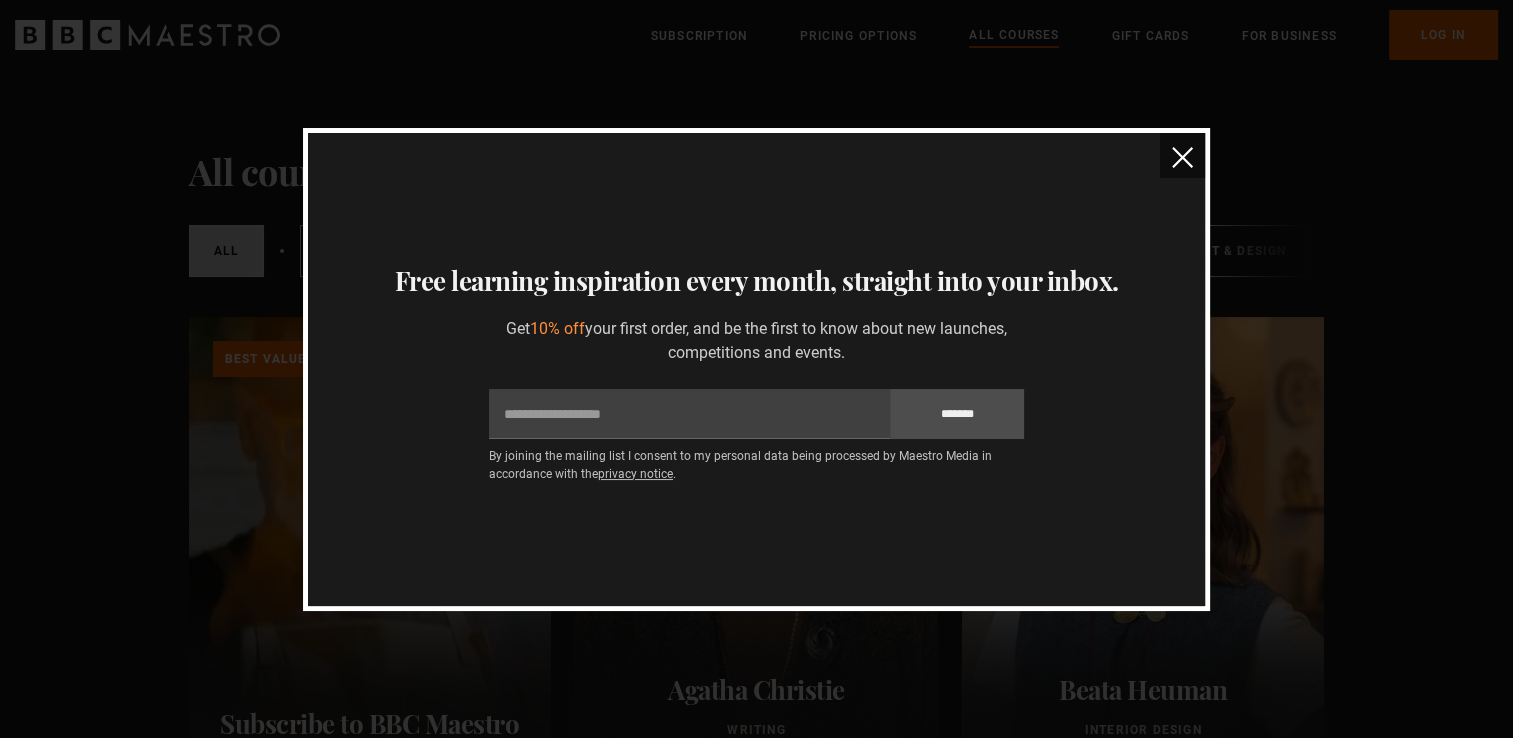 click at bounding box center (1182, 157) 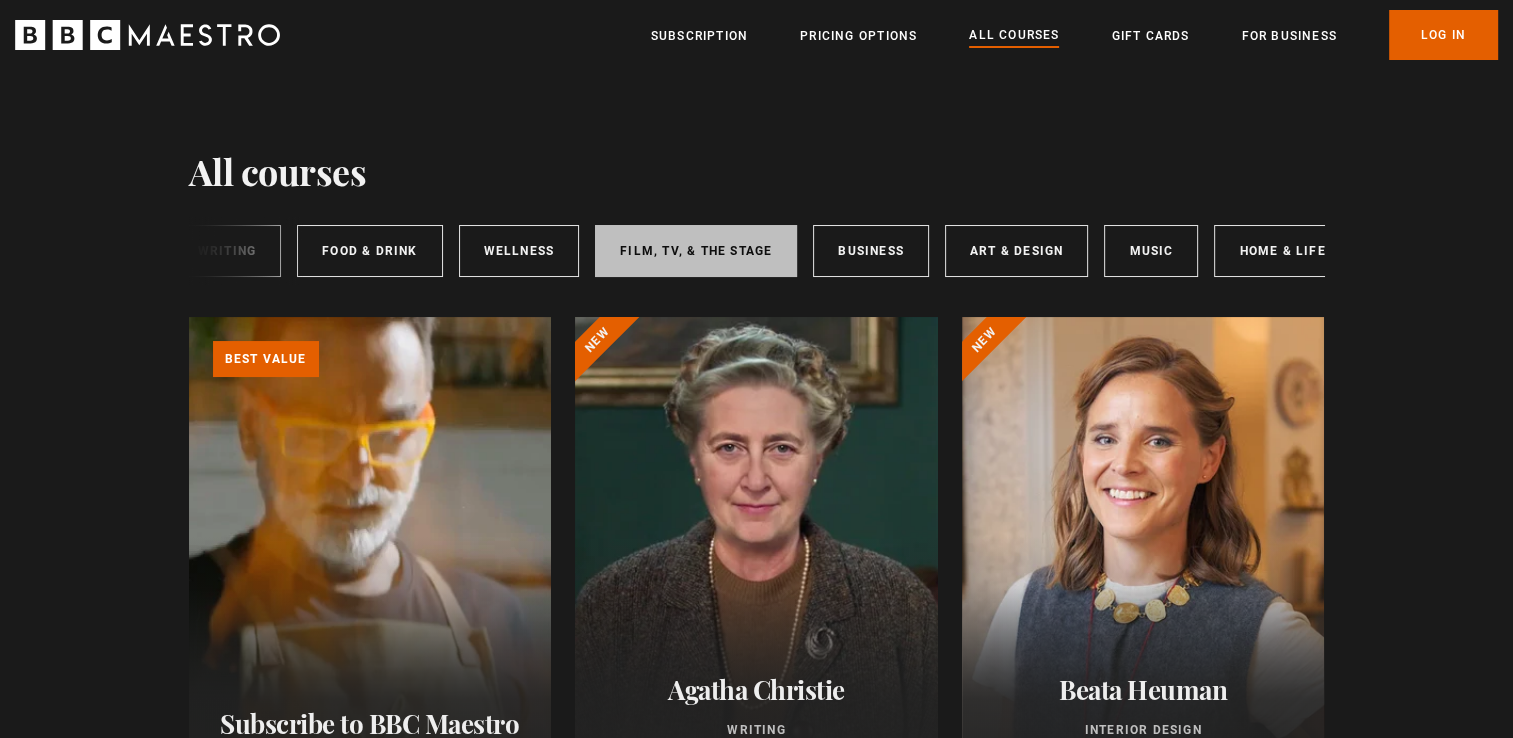 scroll, scrollTop: 0, scrollLeft: 294, axis: horizontal 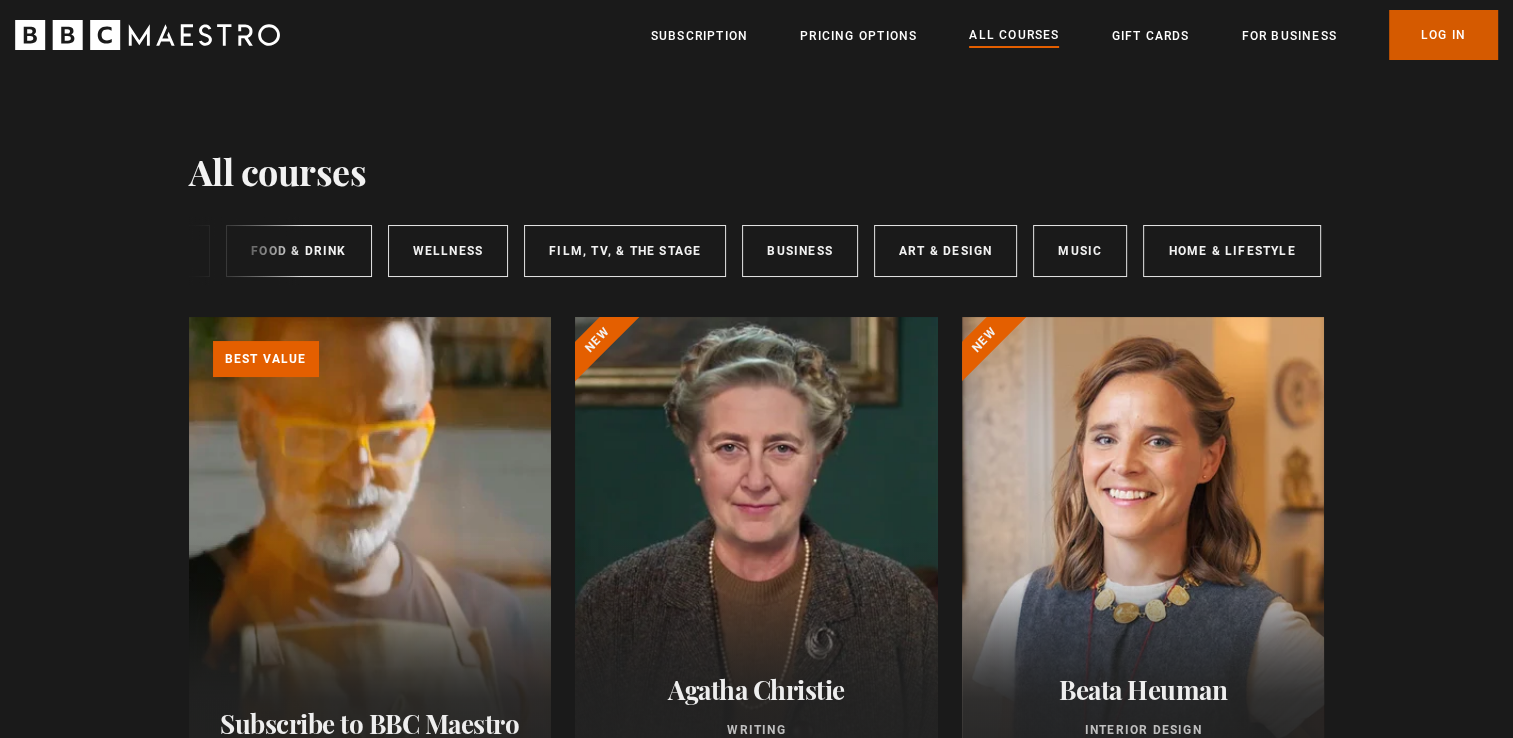 click on "Log In" at bounding box center [1443, 35] 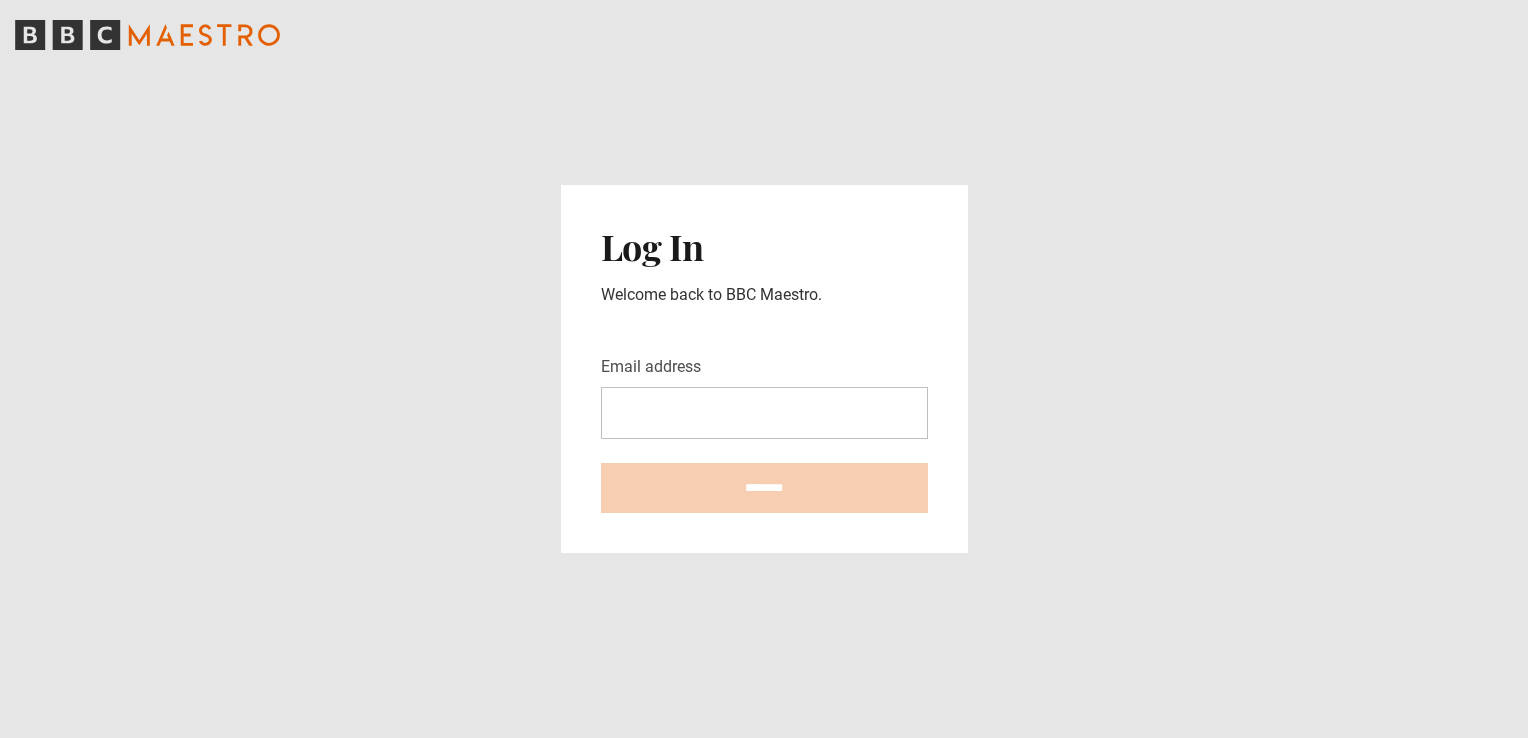 scroll, scrollTop: 0, scrollLeft: 0, axis: both 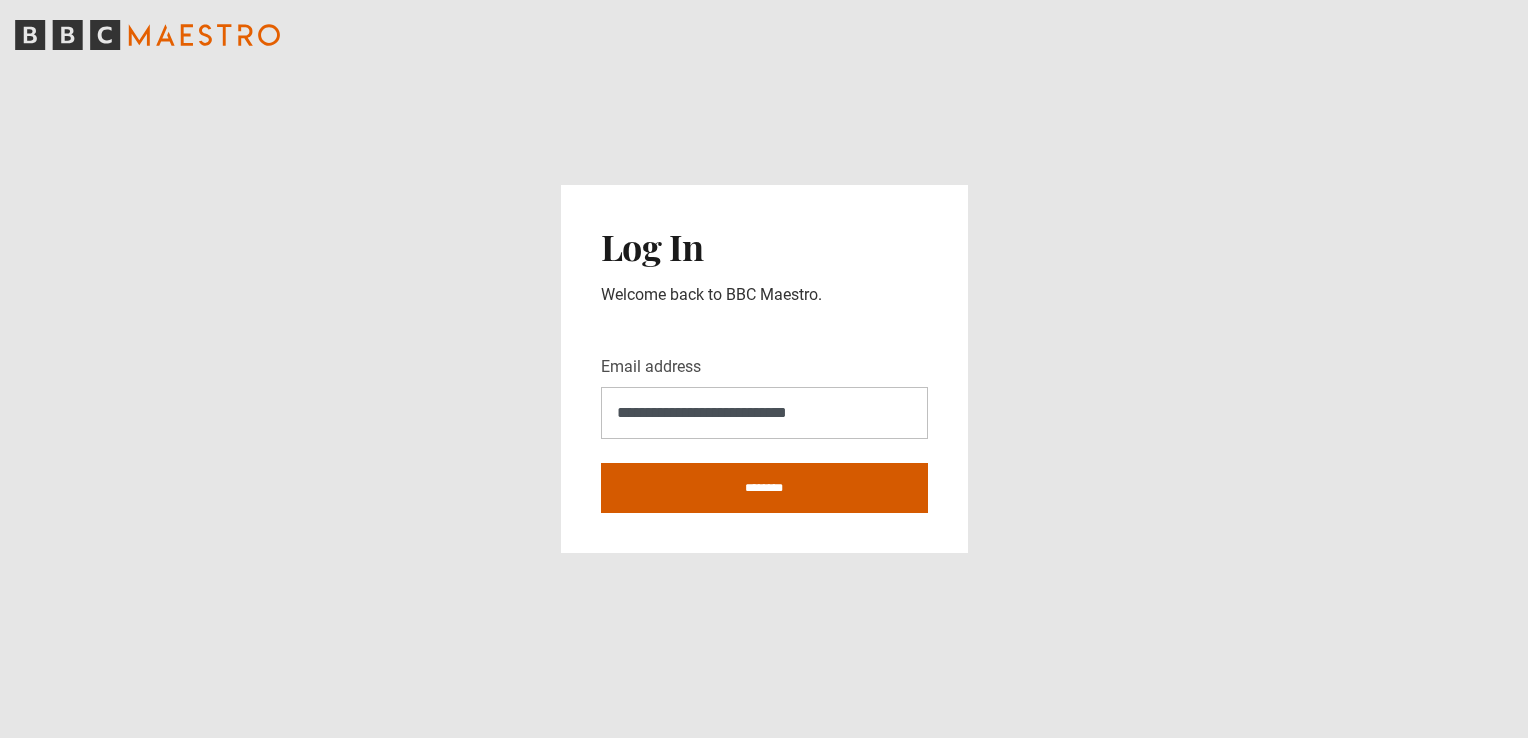 click on "********" at bounding box center [764, 488] 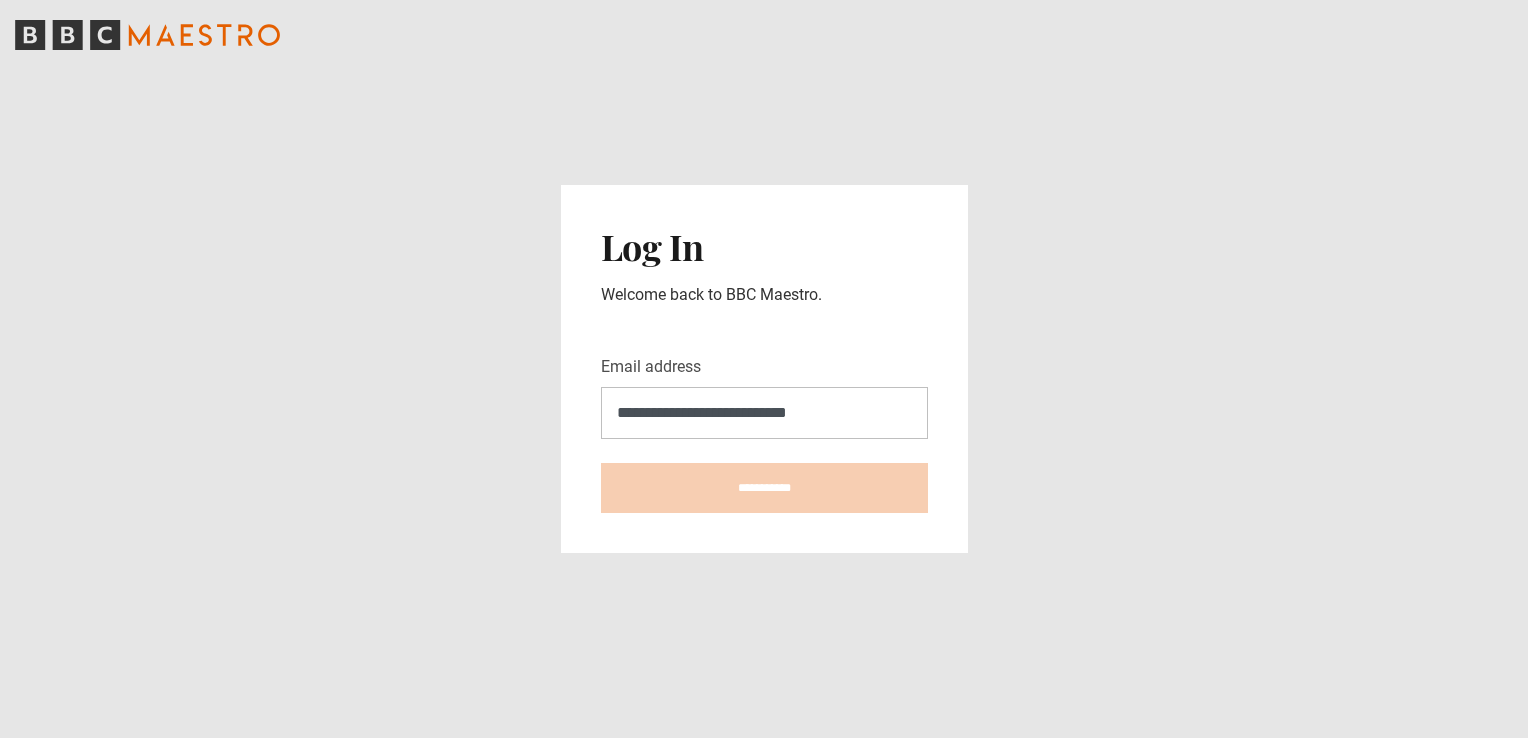 type on "**********" 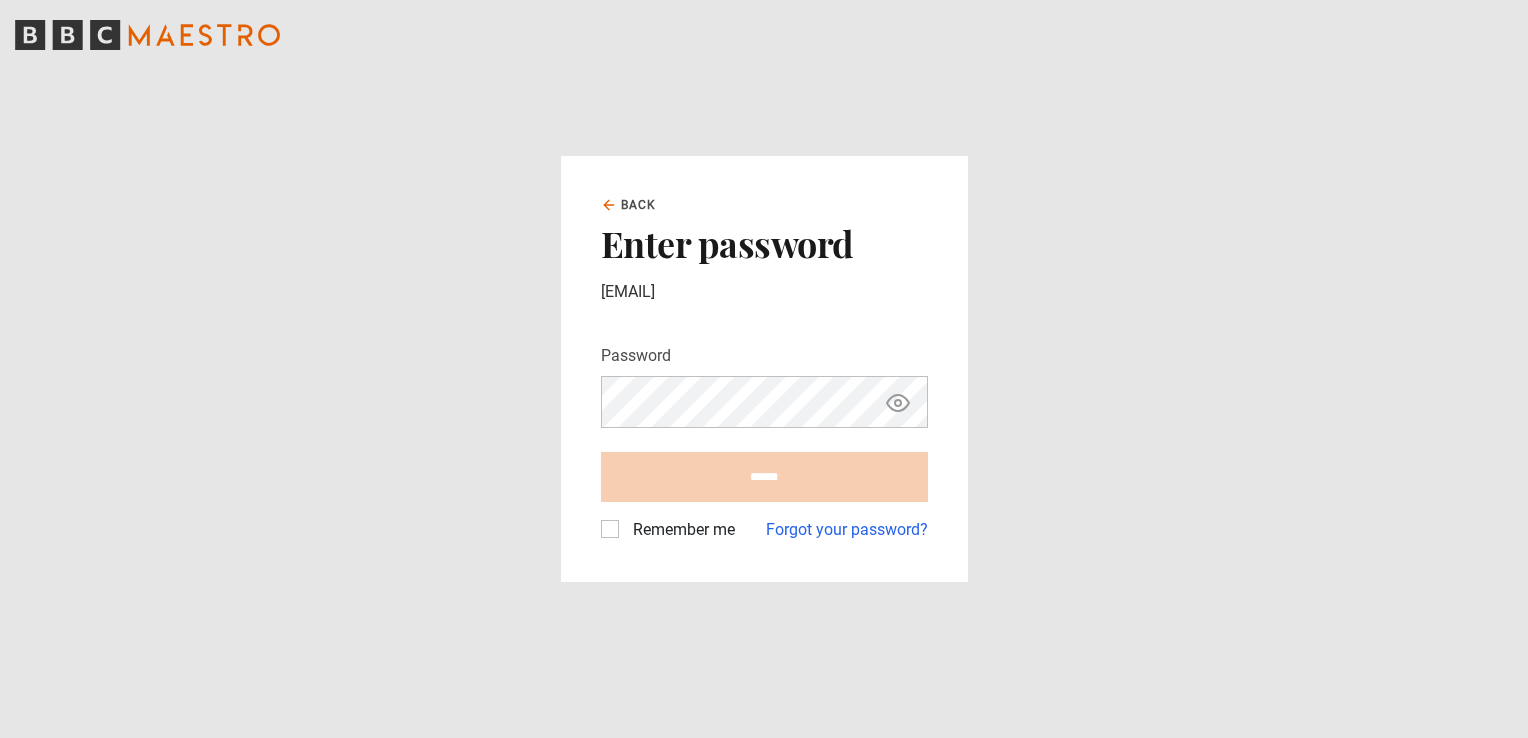 scroll, scrollTop: 0, scrollLeft: 0, axis: both 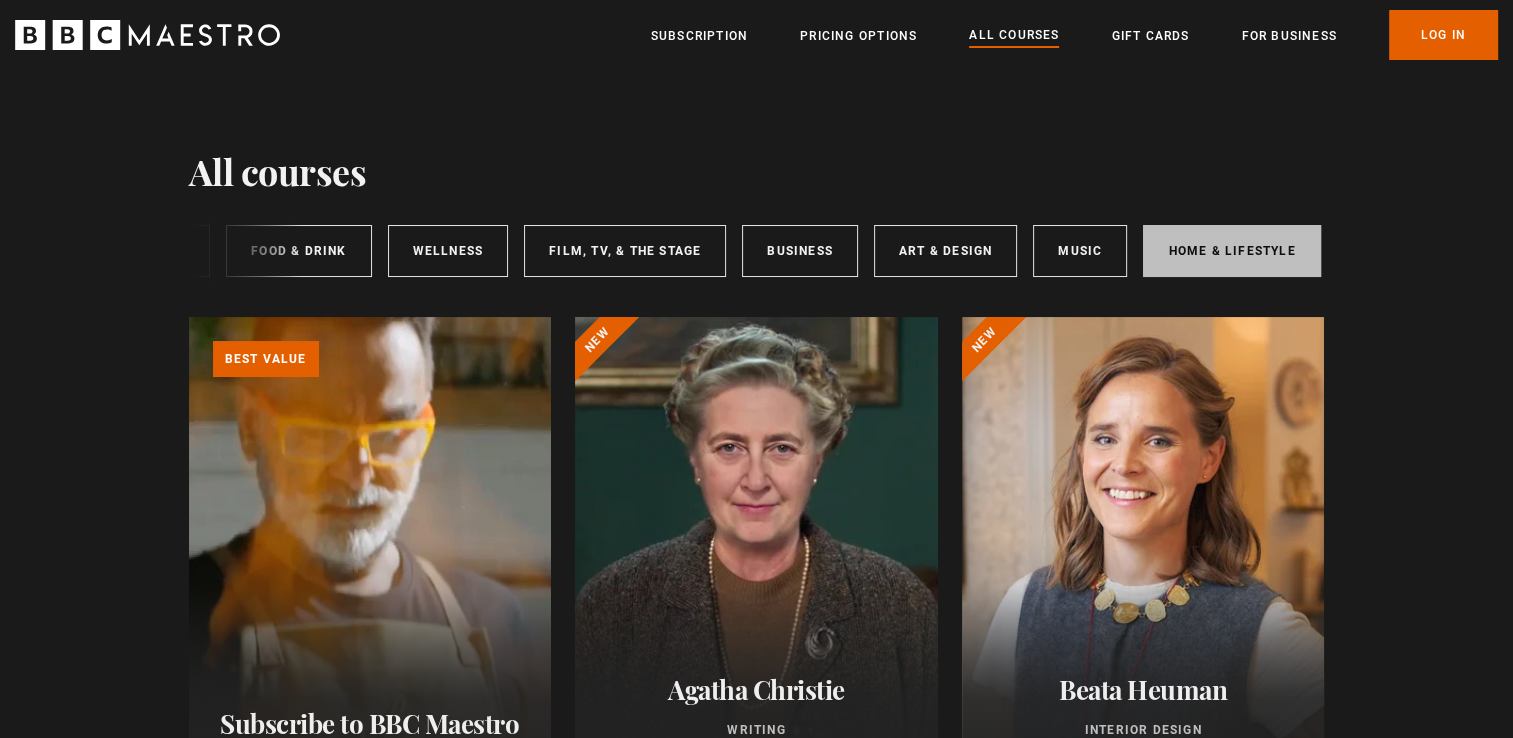 click on "Home & Lifestyle" at bounding box center (1231, 251) 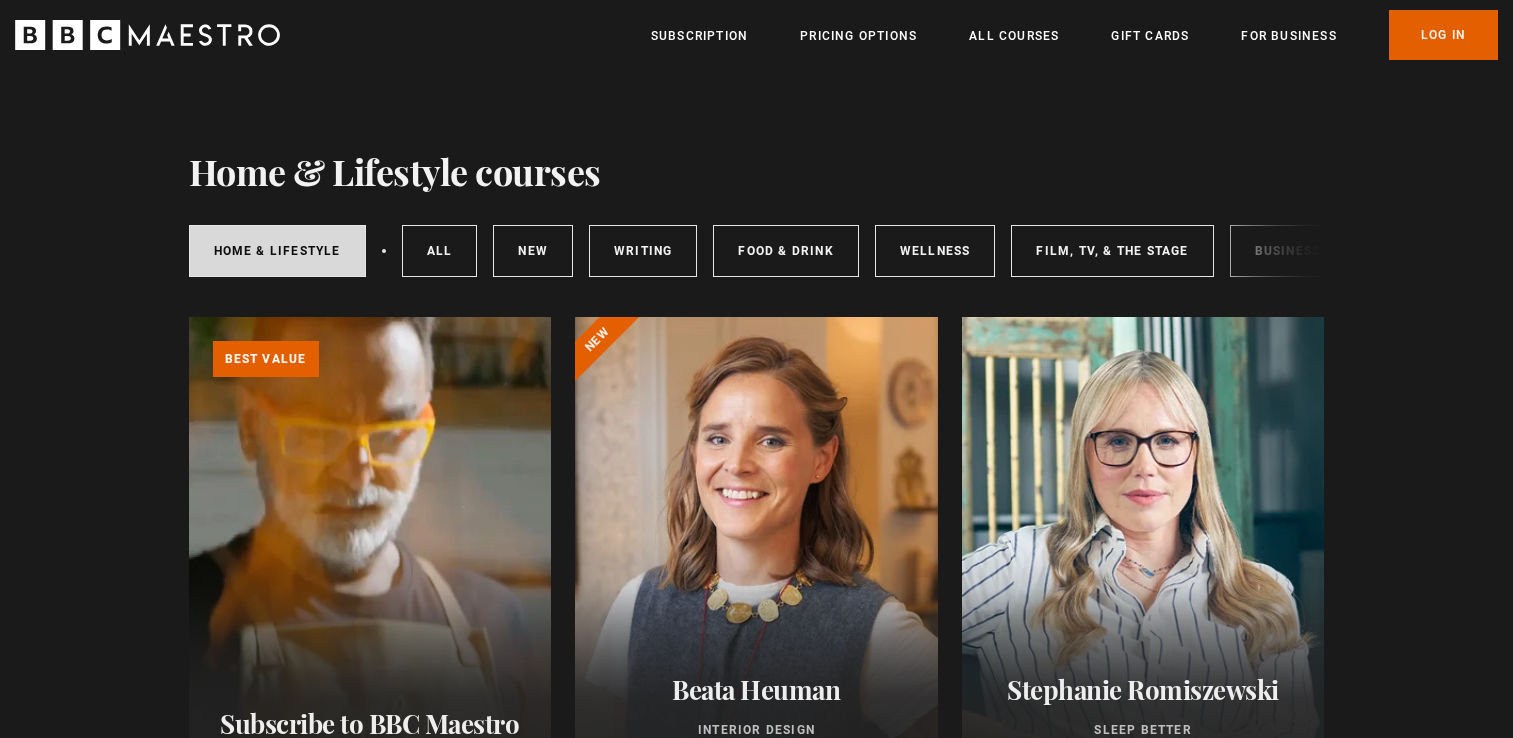 scroll, scrollTop: 0, scrollLeft: 0, axis: both 